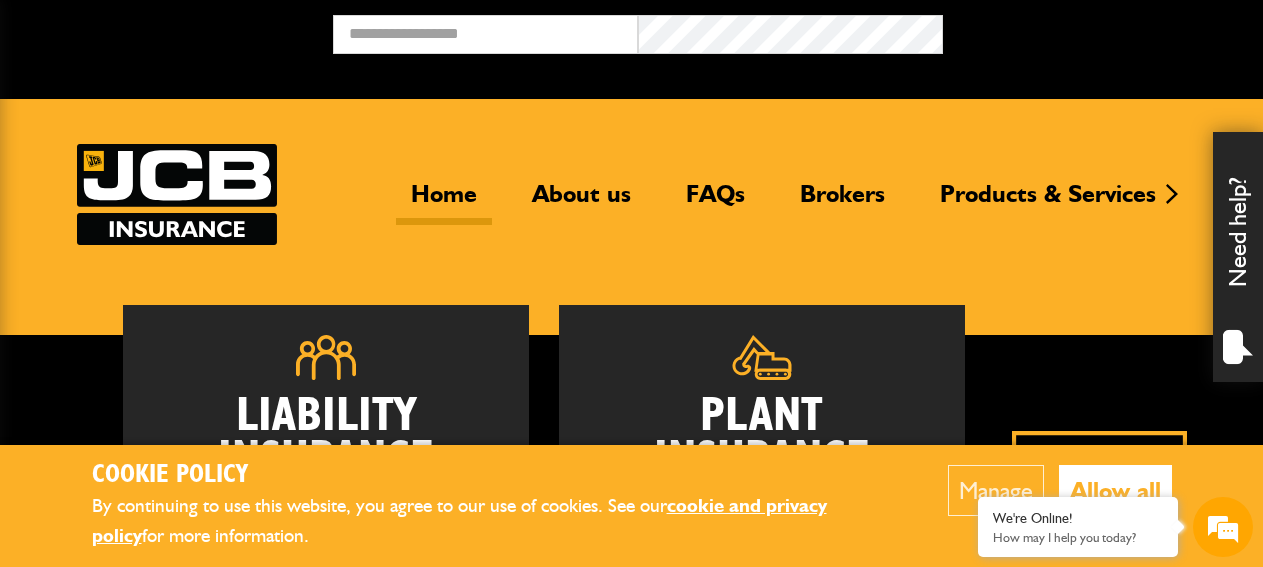 scroll, scrollTop: 0, scrollLeft: 0, axis: both 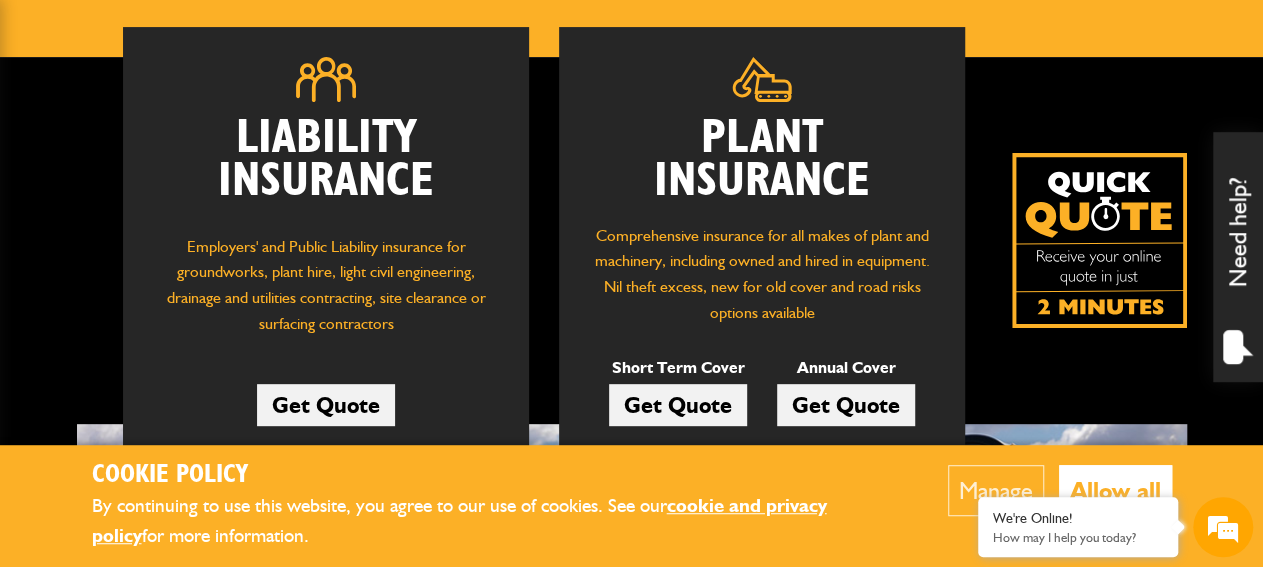 click on "Allow all" at bounding box center [1115, 490] 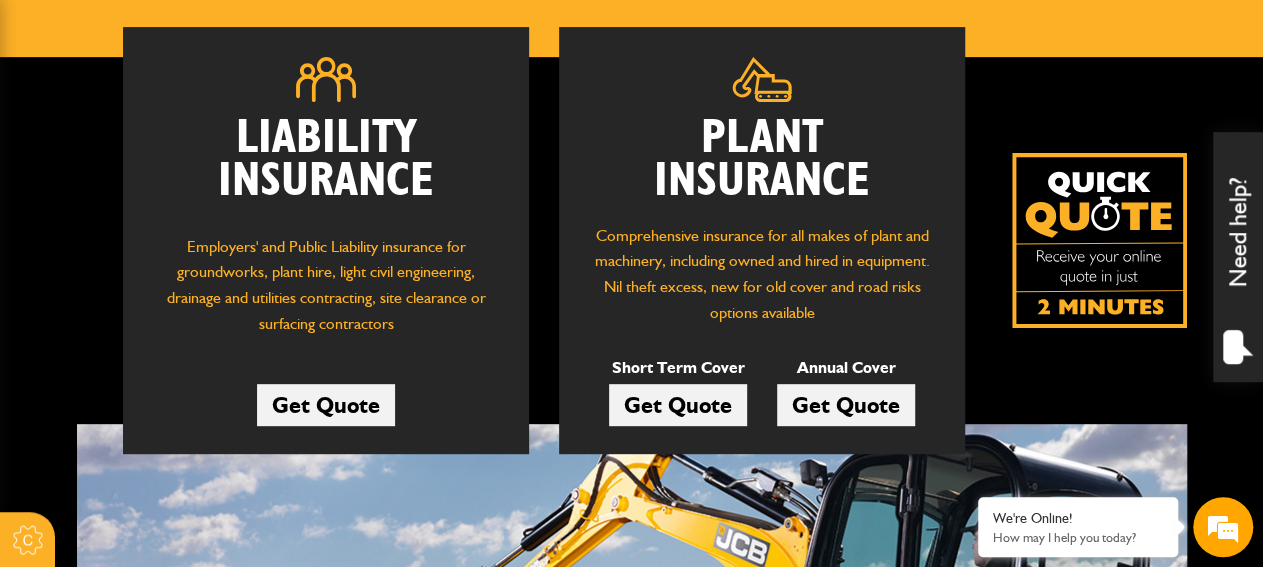 scroll, scrollTop: 0, scrollLeft: 0, axis: both 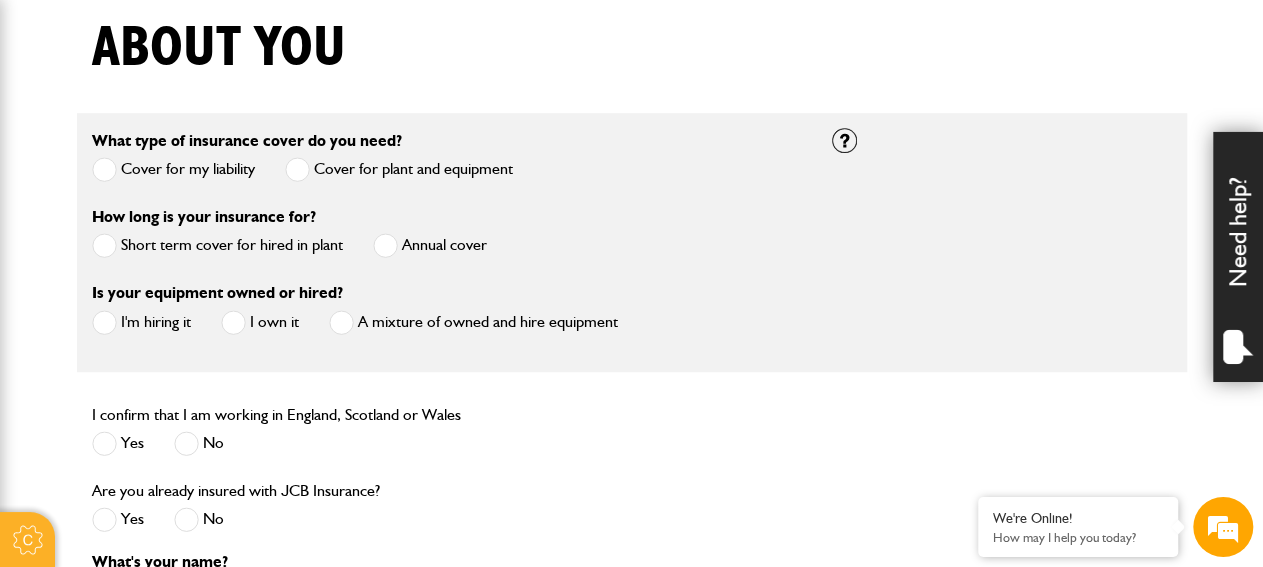 click at bounding box center [104, 245] 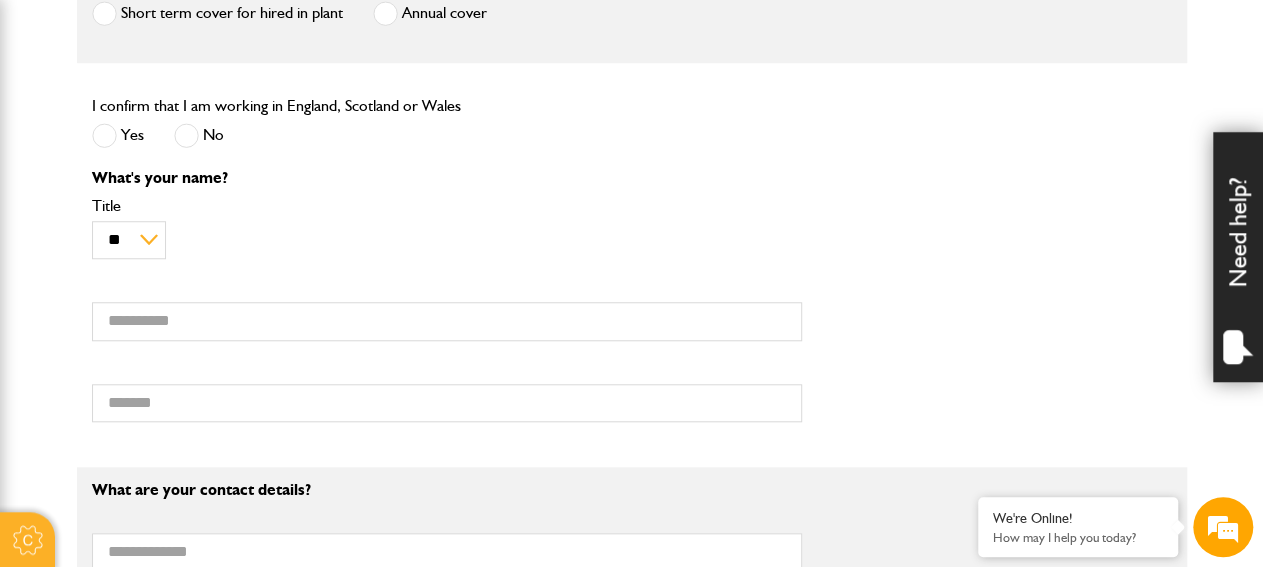 scroll, scrollTop: 767, scrollLeft: 0, axis: vertical 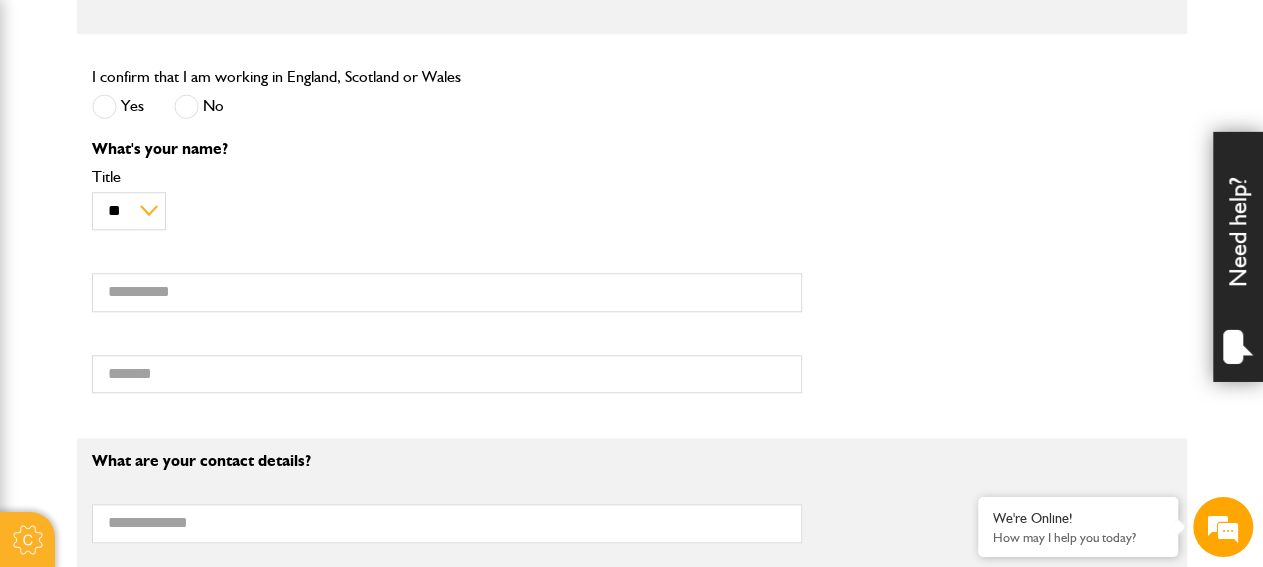 click at bounding box center [104, 106] 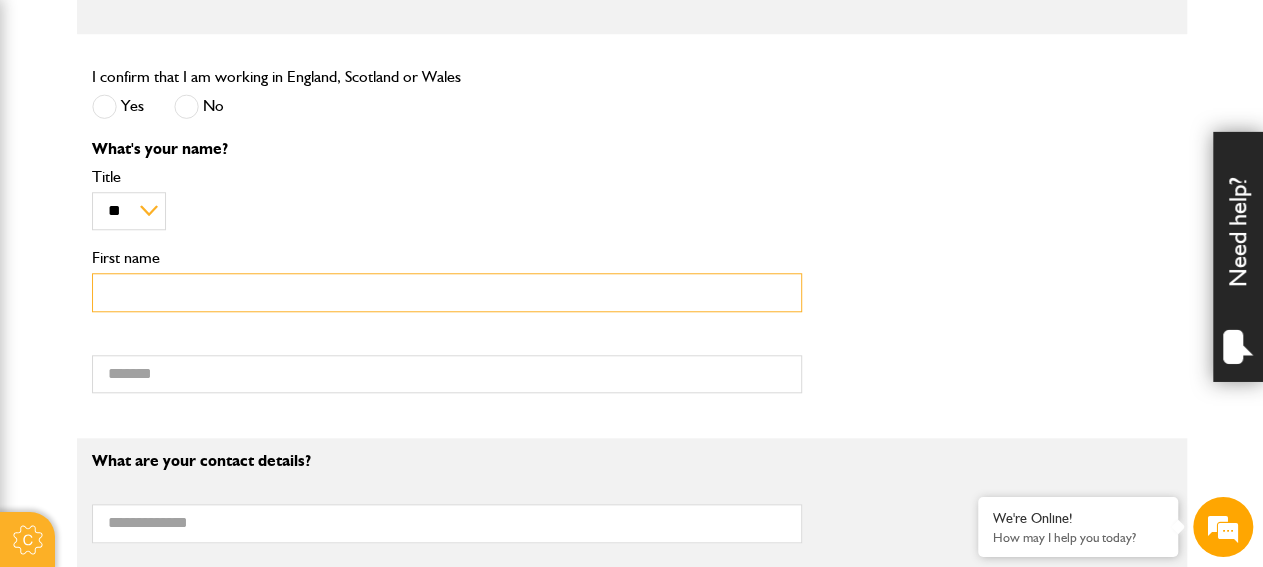 click on "First name" at bounding box center [447, 292] 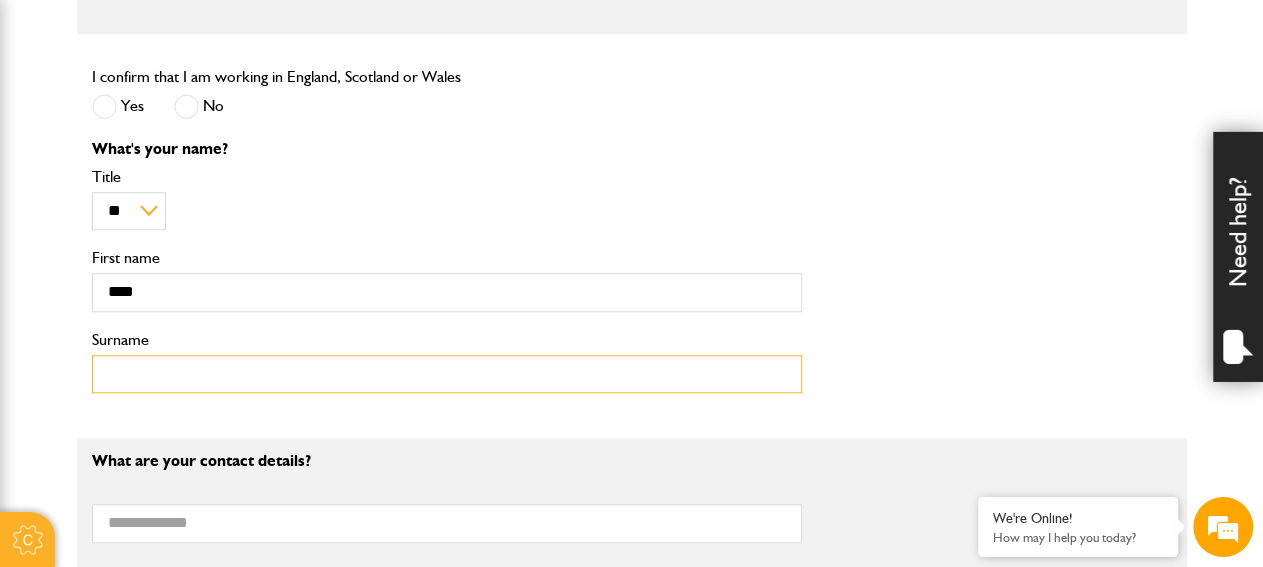 type on "*******" 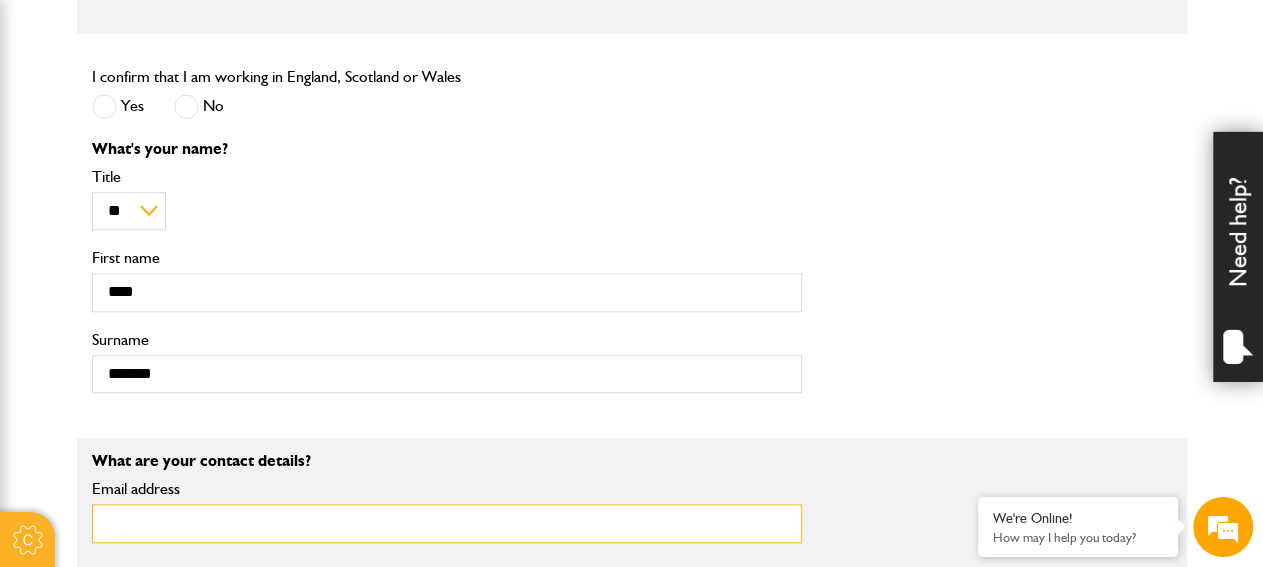 type on "**********" 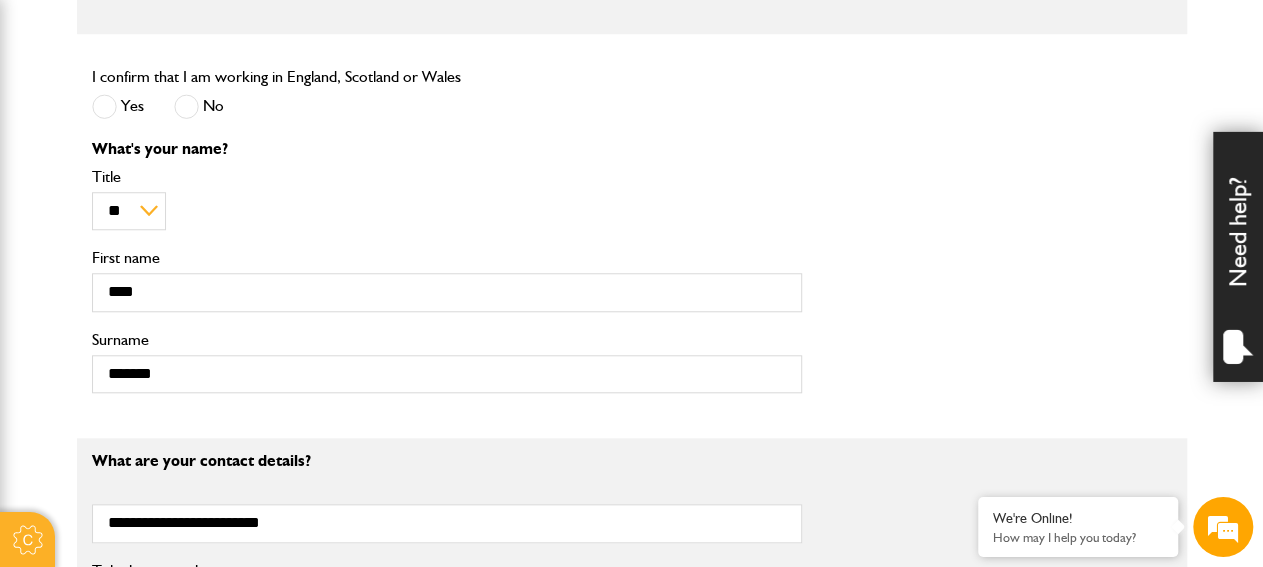 type on "**********" 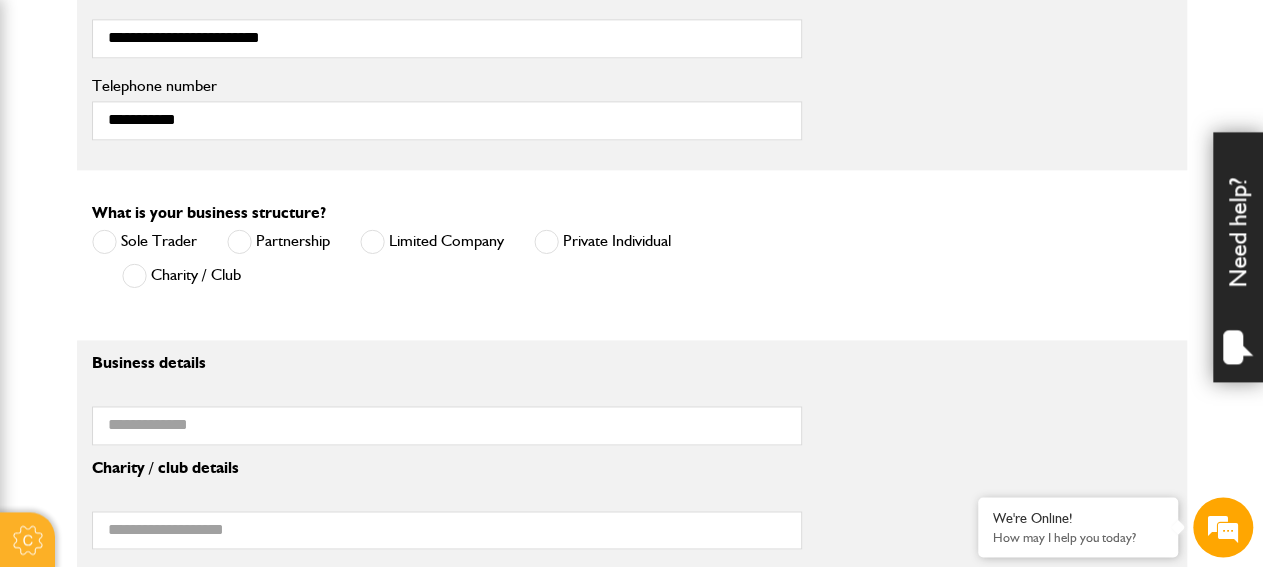 scroll, scrollTop: 1274, scrollLeft: 0, axis: vertical 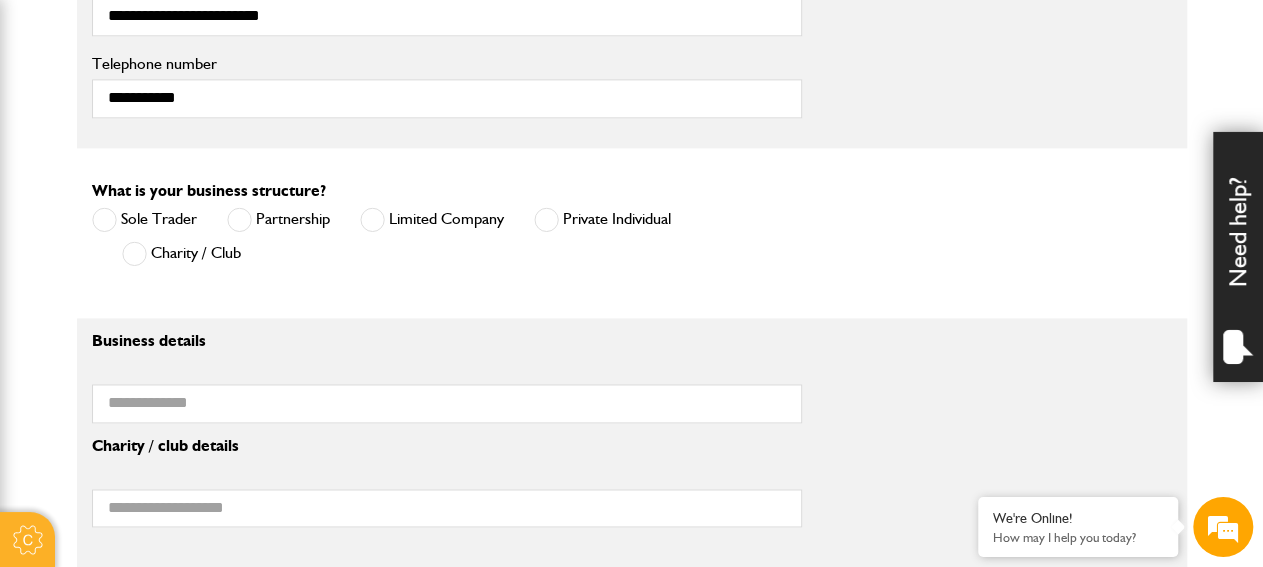 click at bounding box center [546, 219] 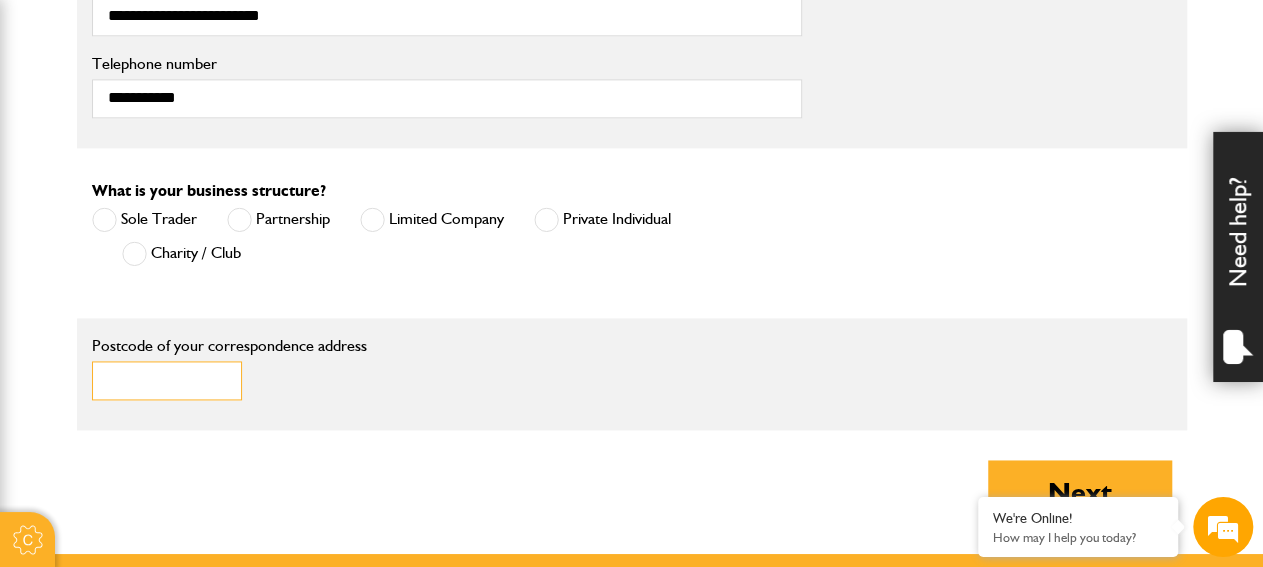 click on "Postcode of your correspondence address" at bounding box center (167, 380) 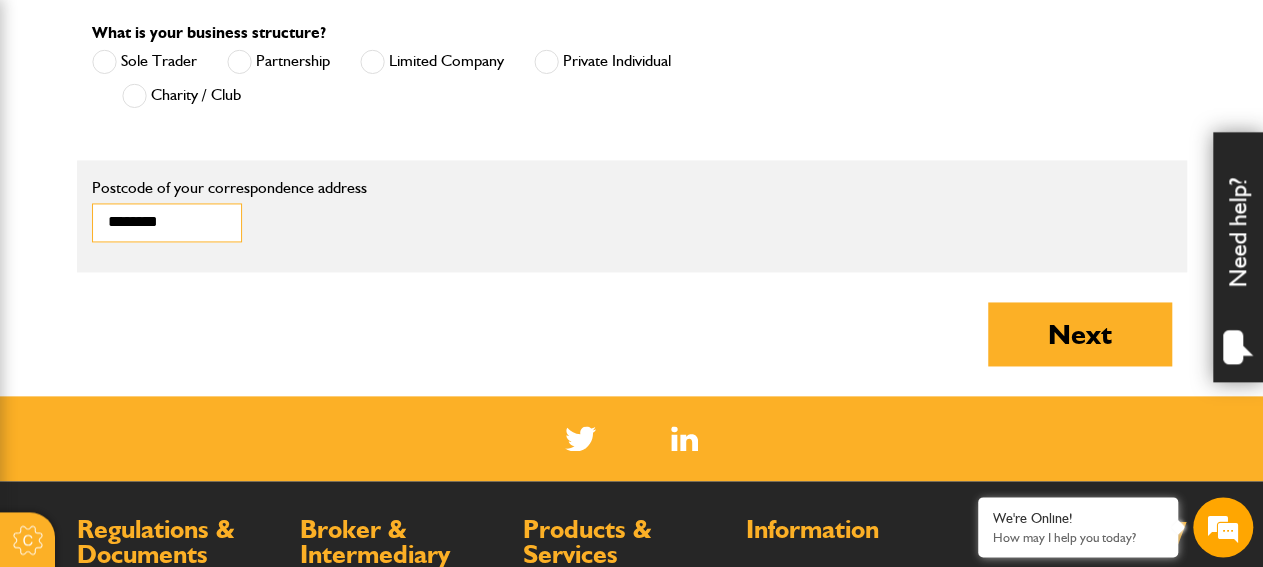 scroll, scrollTop: 1438, scrollLeft: 0, axis: vertical 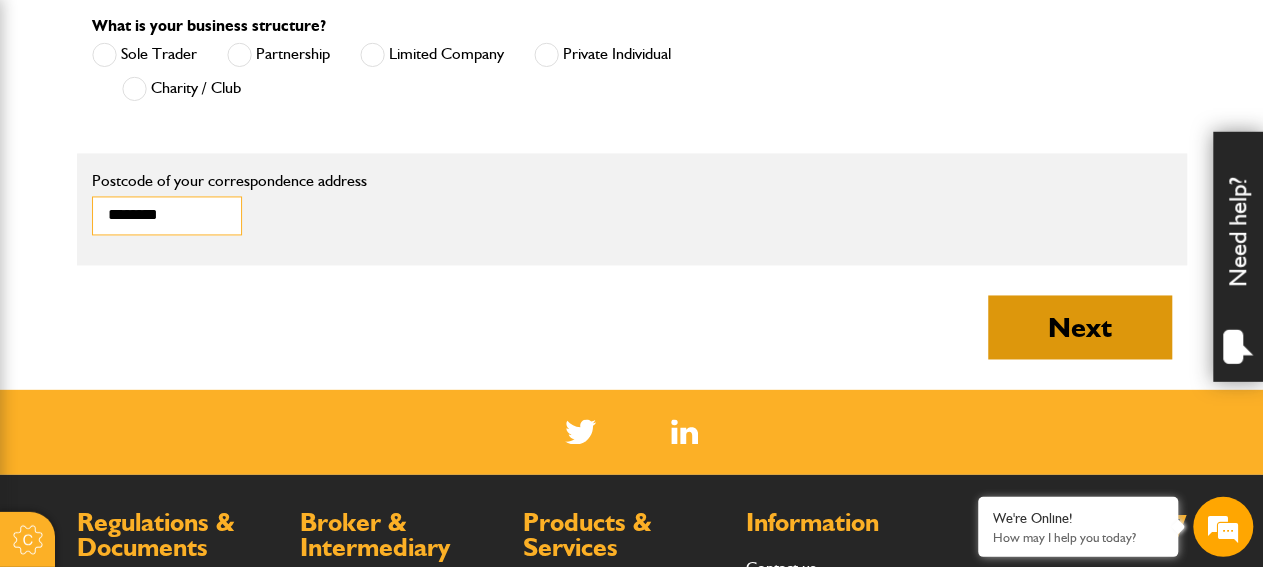 type on "********" 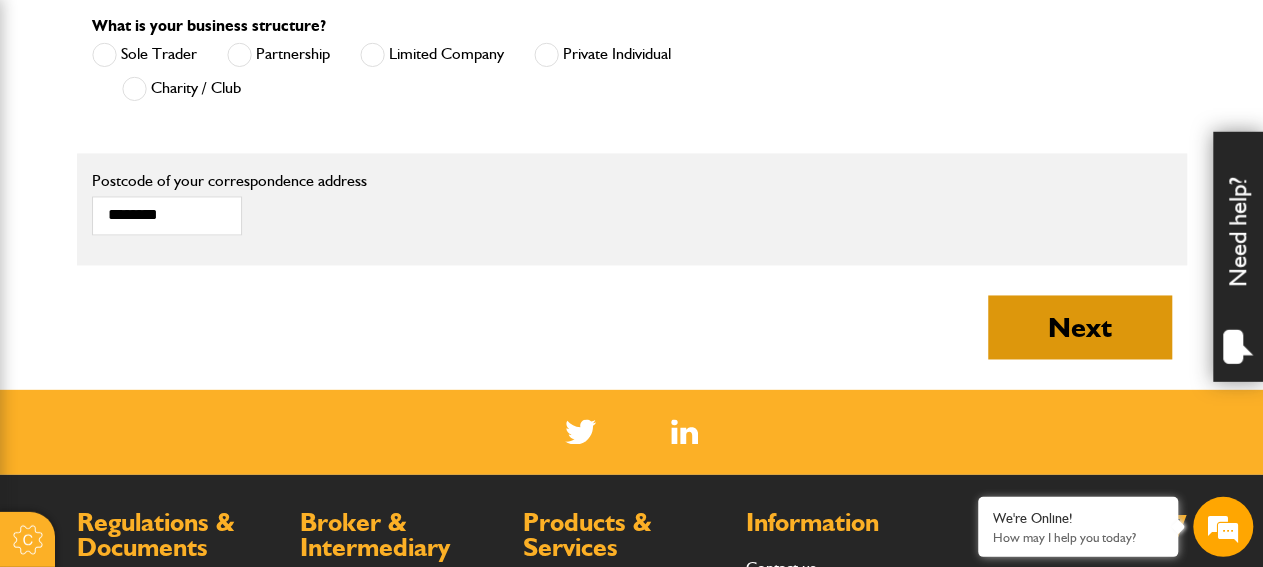 click on "Next" at bounding box center (1080, 328) 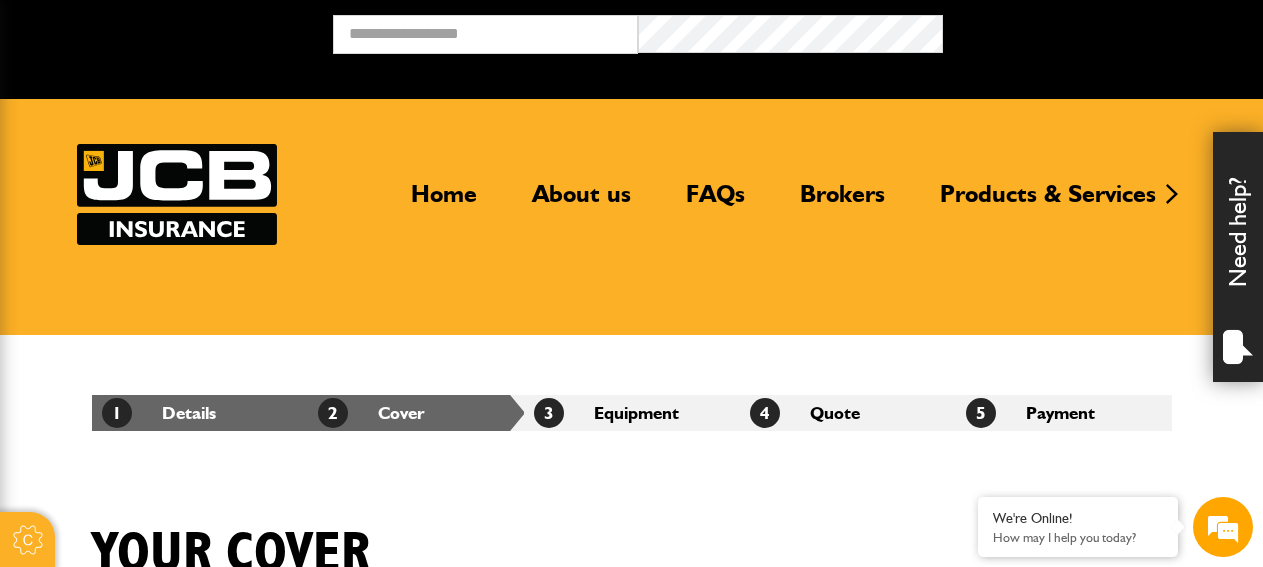 scroll, scrollTop: 0, scrollLeft: 0, axis: both 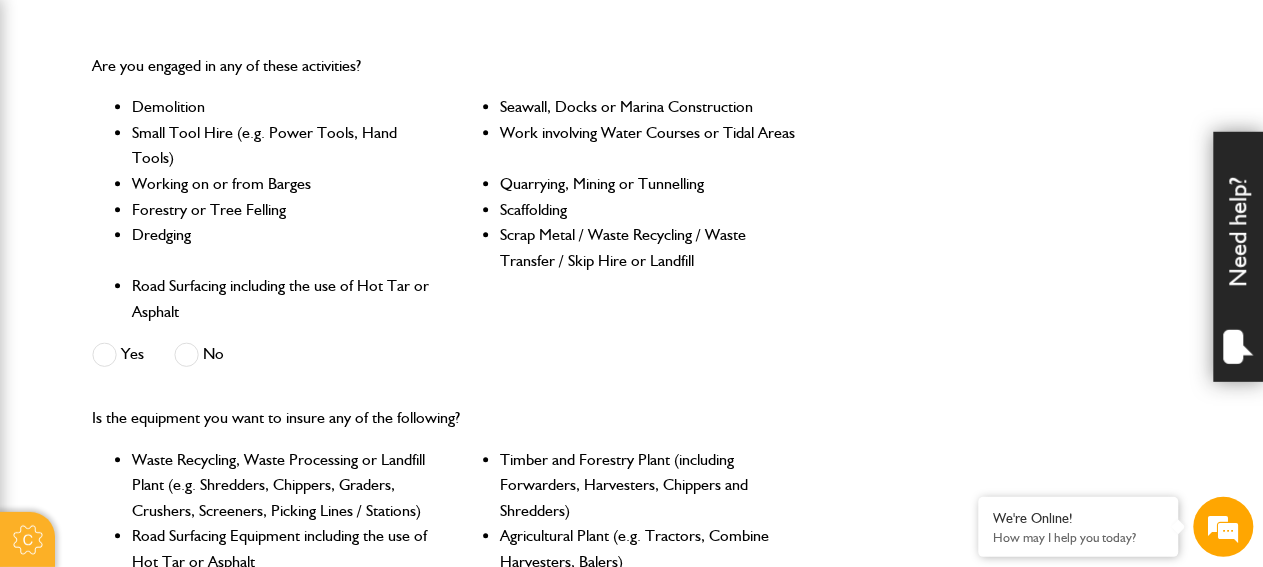 click at bounding box center [186, 354] 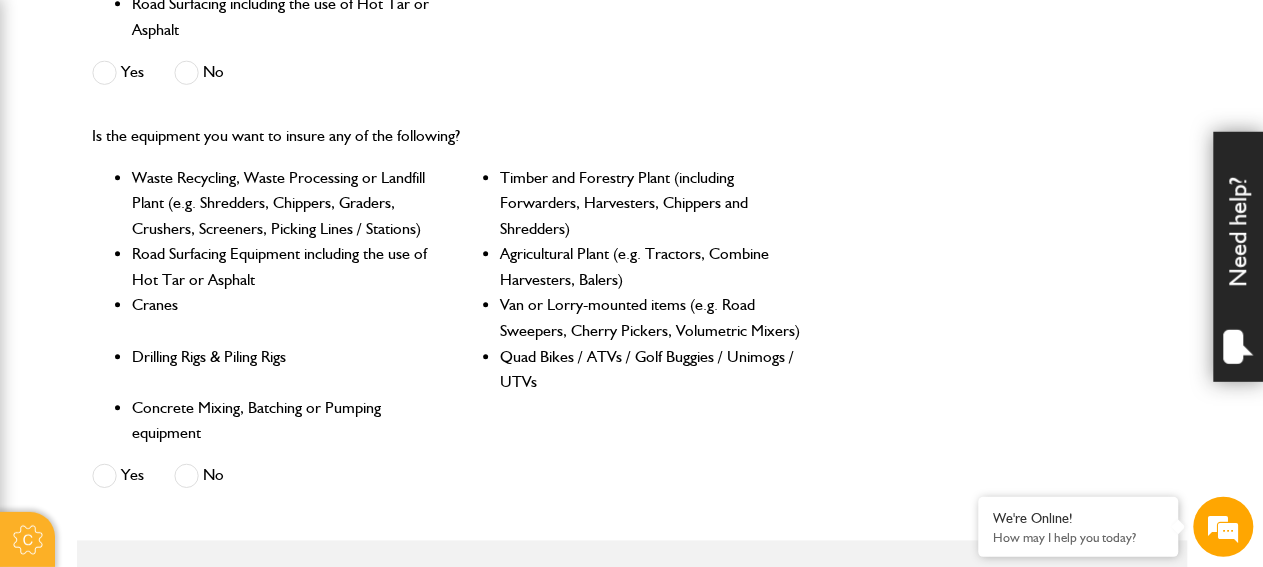 scroll, scrollTop: 866, scrollLeft: 0, axis: vertical 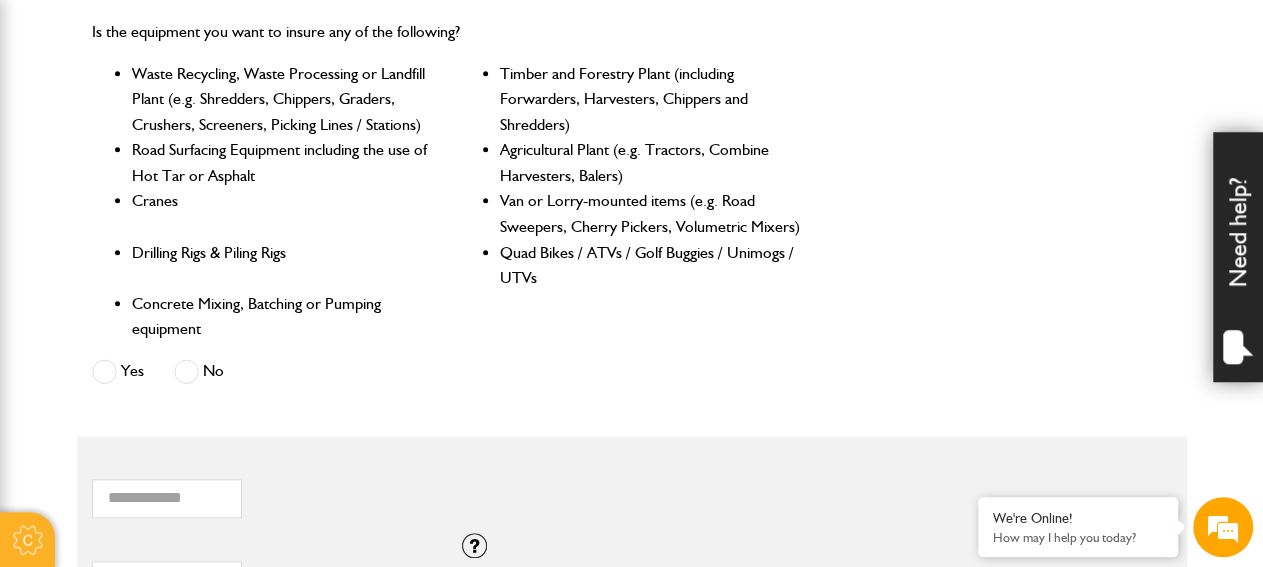 click at bounding box center (186, 371) 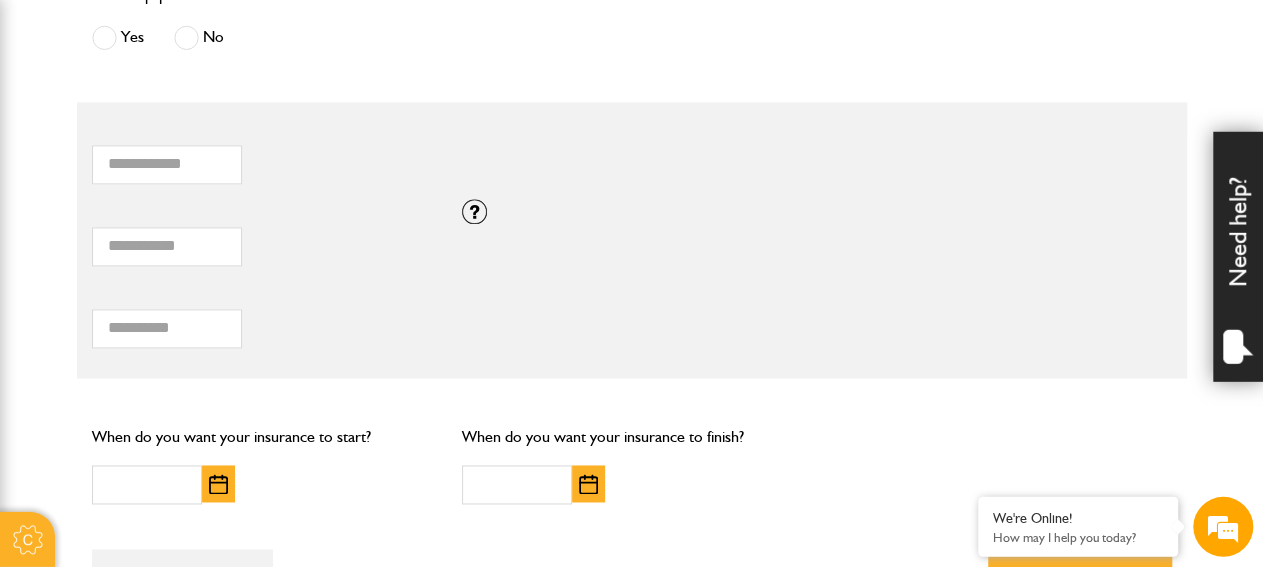 scroll, scrollTop: 1304, scrollLeft: 0, axis: vertical 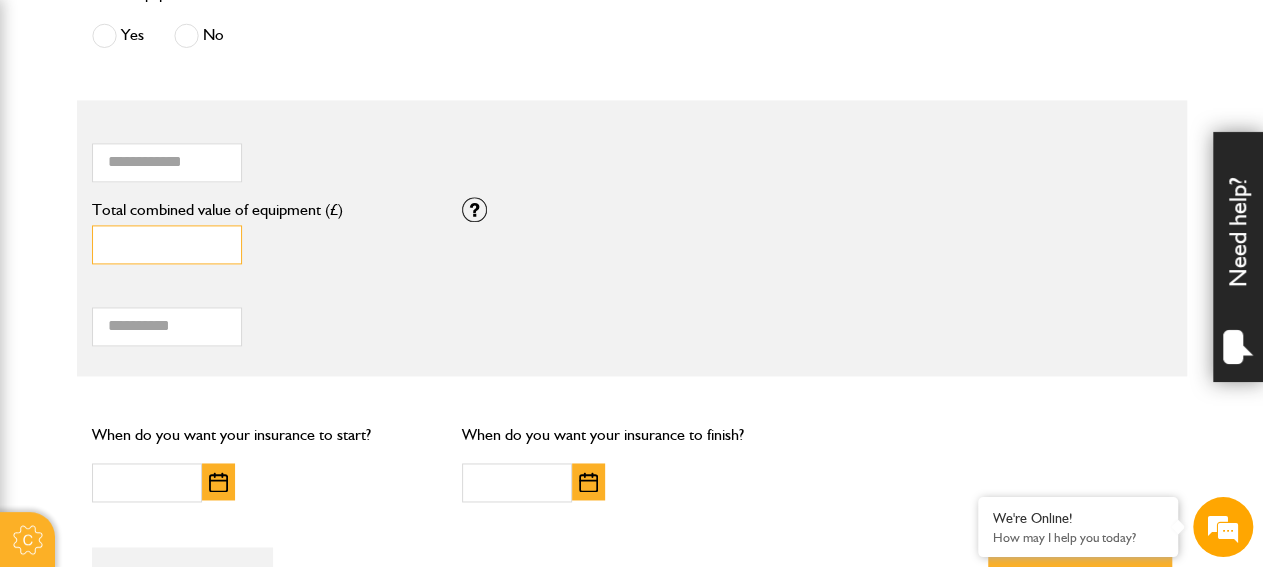 drag, startPoint x: 159, startPoint y: 253, endPoint x: 61, endPoint y: 246, distance: 98.24968 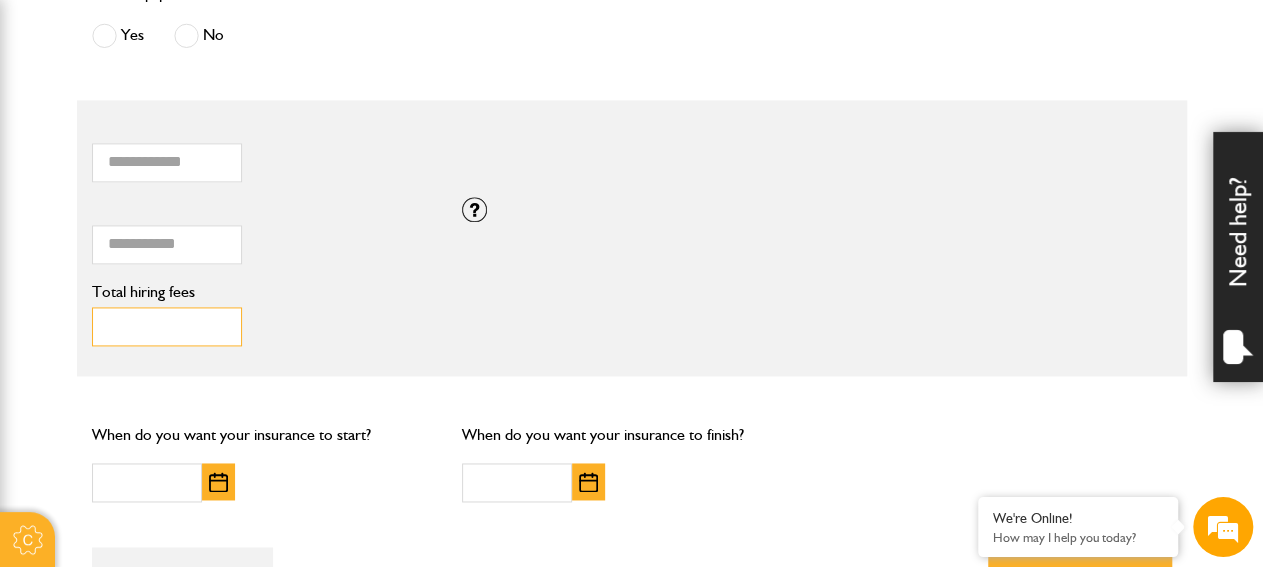 drag, startPoint x: 157, startPoint y: 327, endPoint x: 101, endPoint y: 328, distance: 56.008926 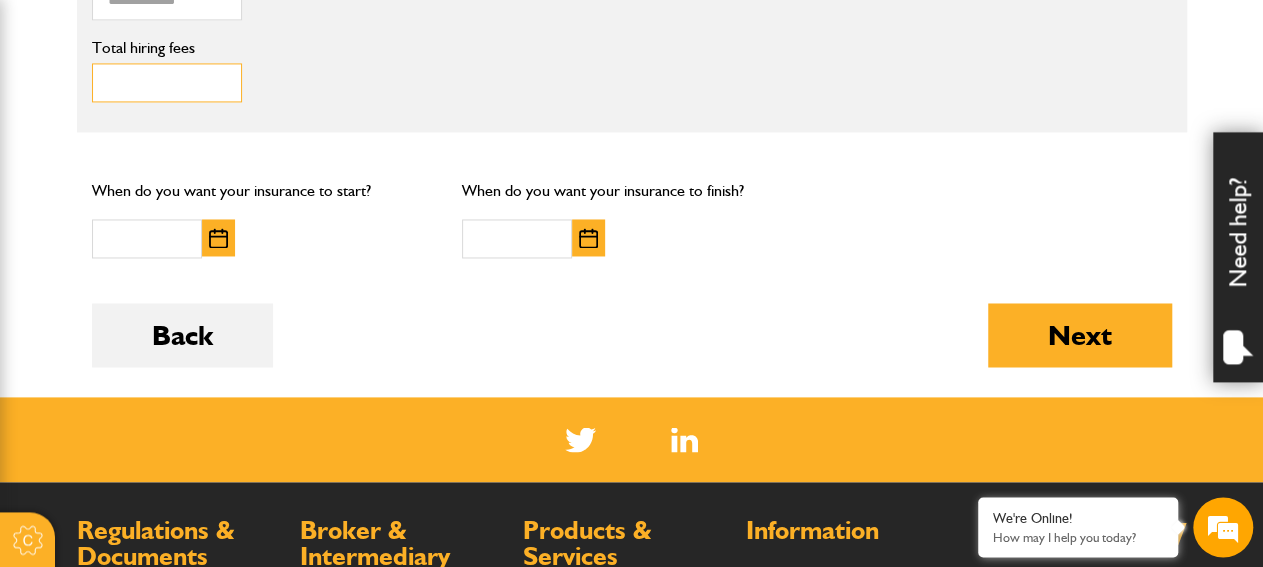 scroll, scrollTop: 1304, scrollLeft: 0, axis: vertical 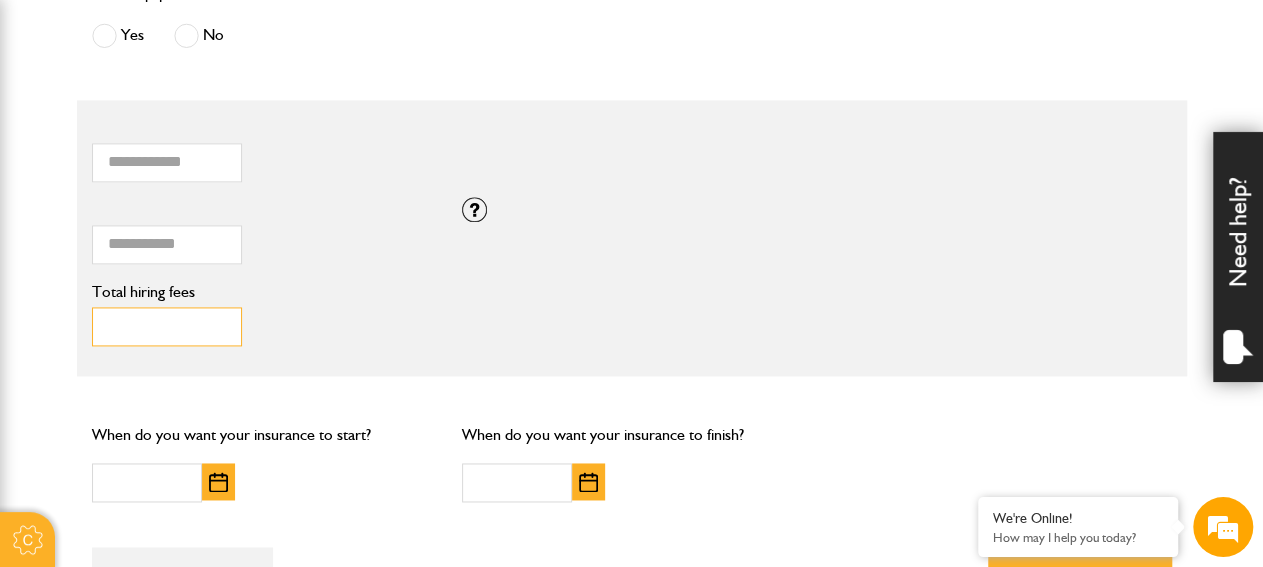 type on "***" 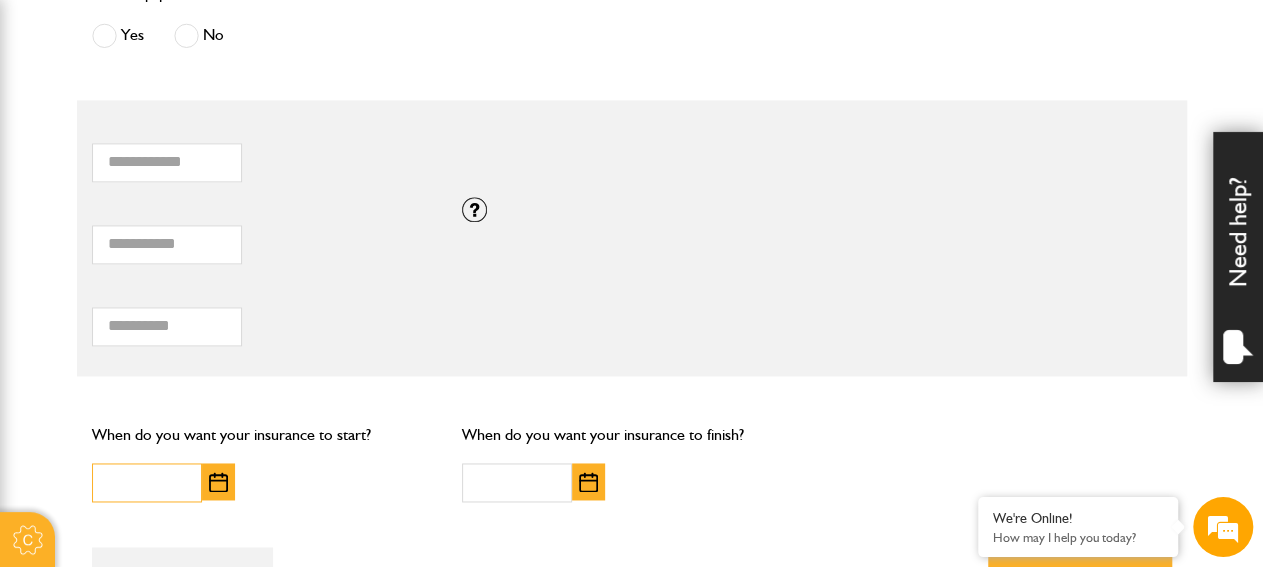 click at bounding box center [147, 482] 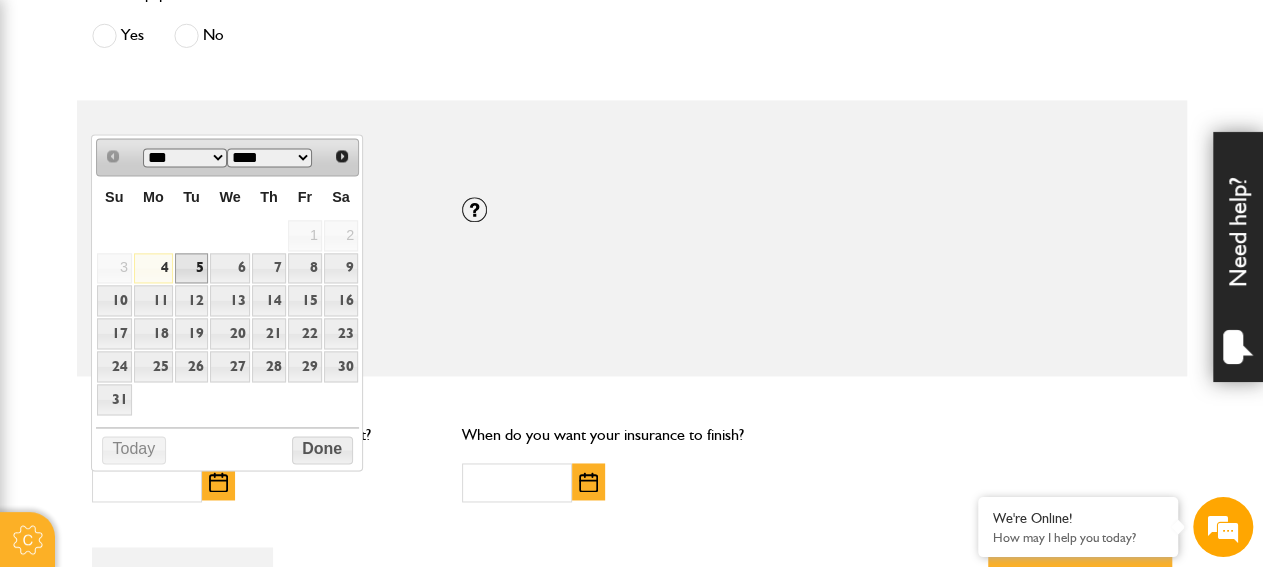 click on "5" at bounding box center (192, 268) 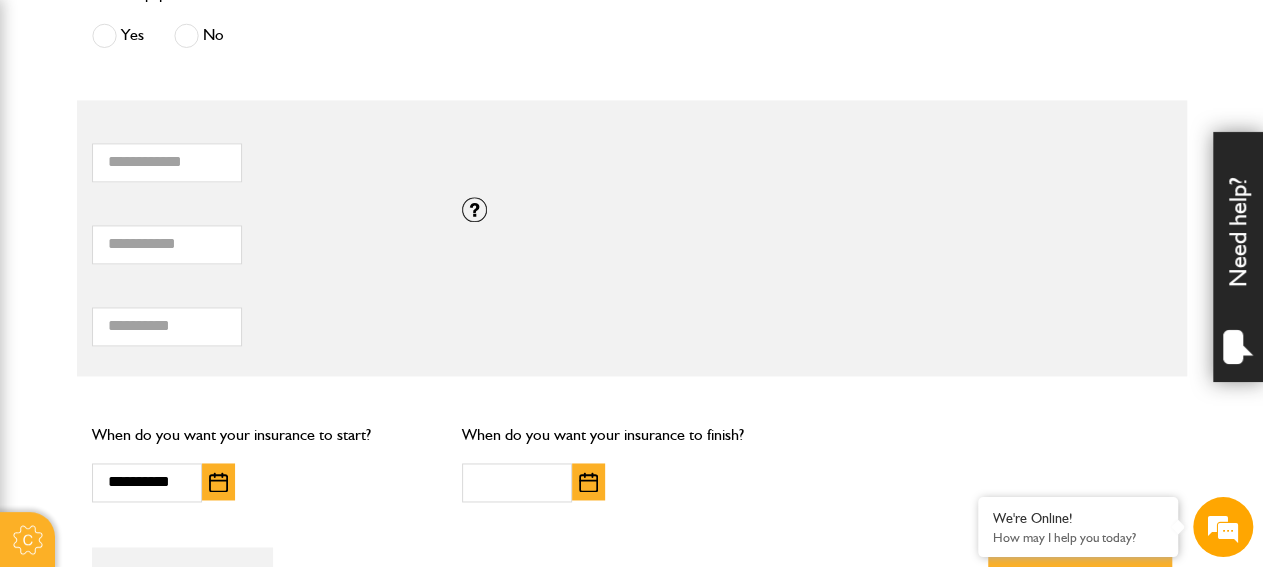 click at bounding box center [588, 481] 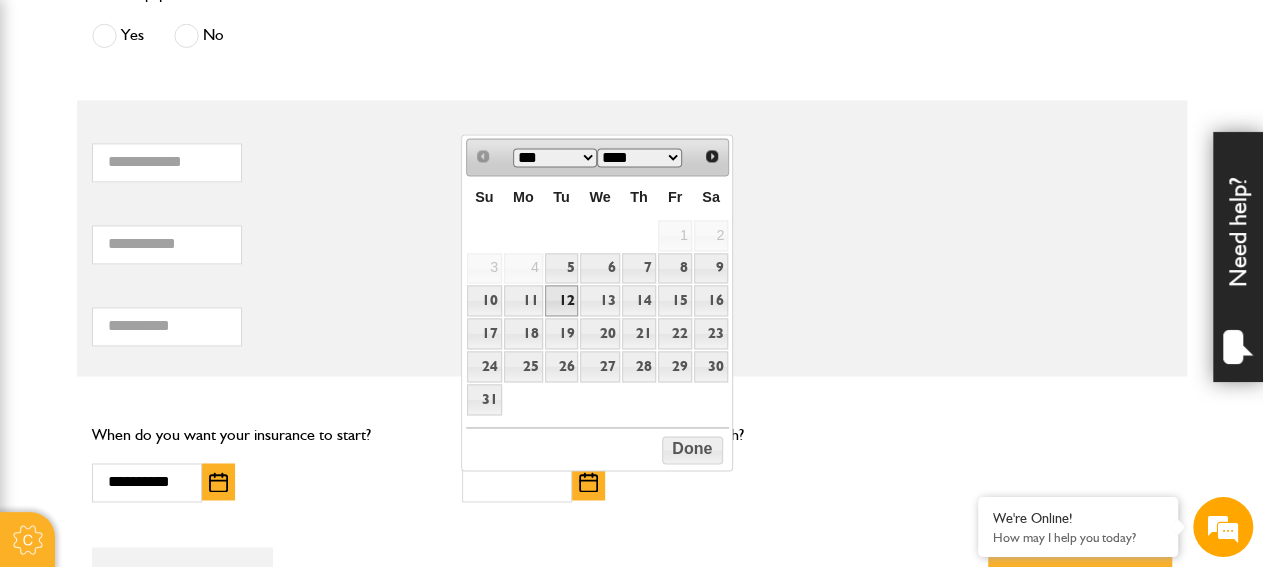 click on "12" at bounding box center (562, 300) 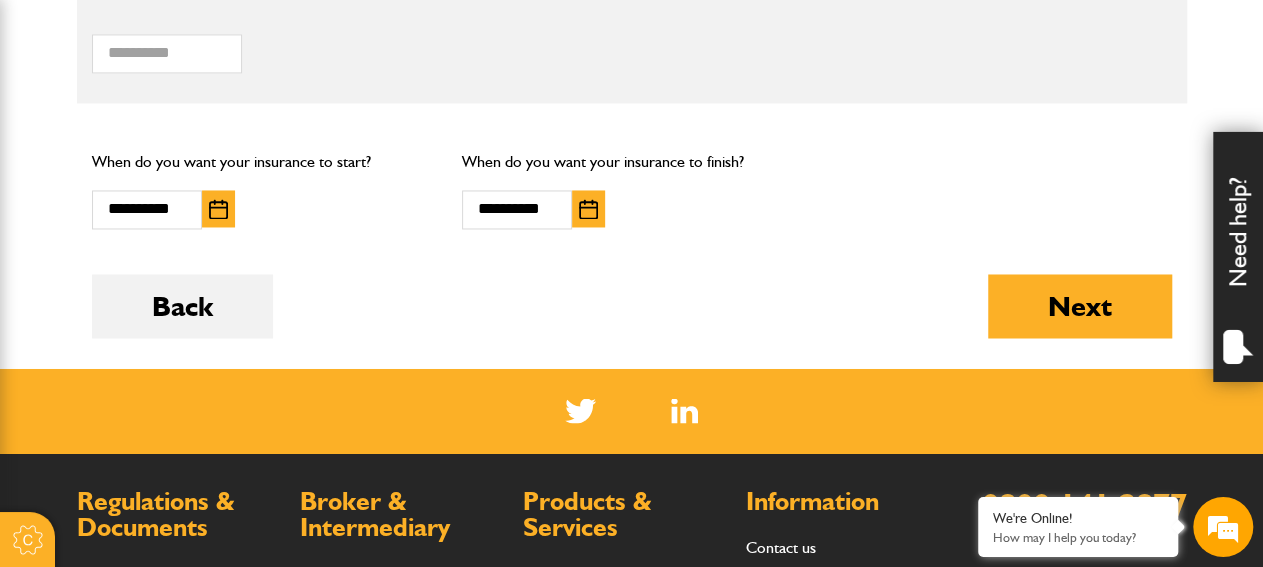 scroll, scrollTop: 1573, scrollLeft: 0, axis: vertical 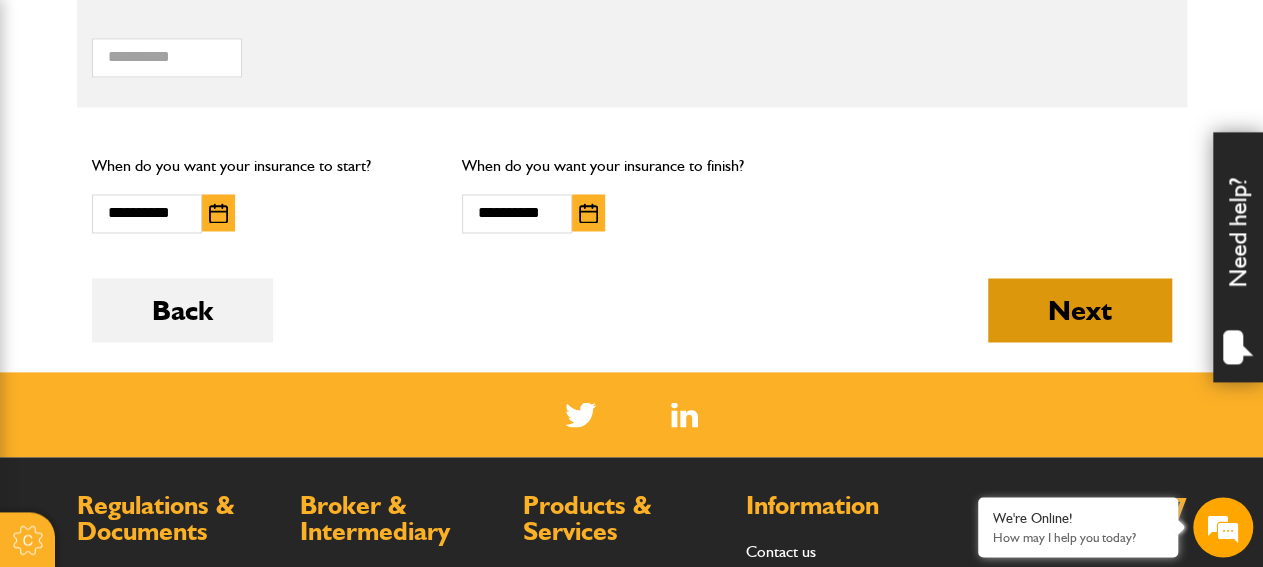 click on "Next" at bounding box center [1080, 310] 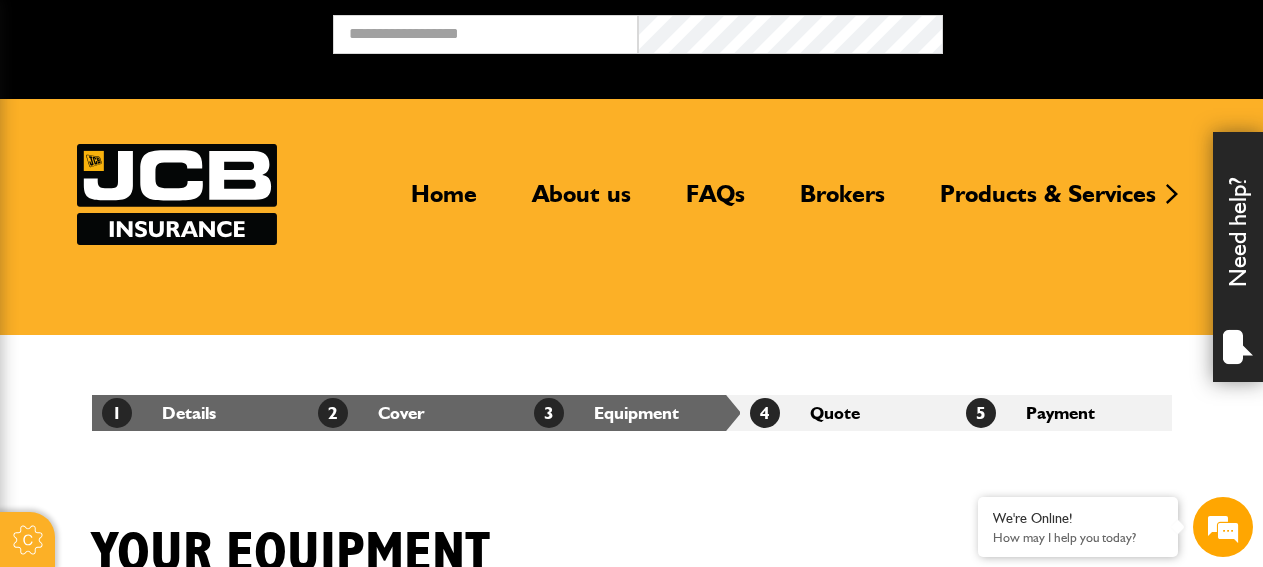 scroll, scrollTop: 0, scrollLeft: 0, axis: both 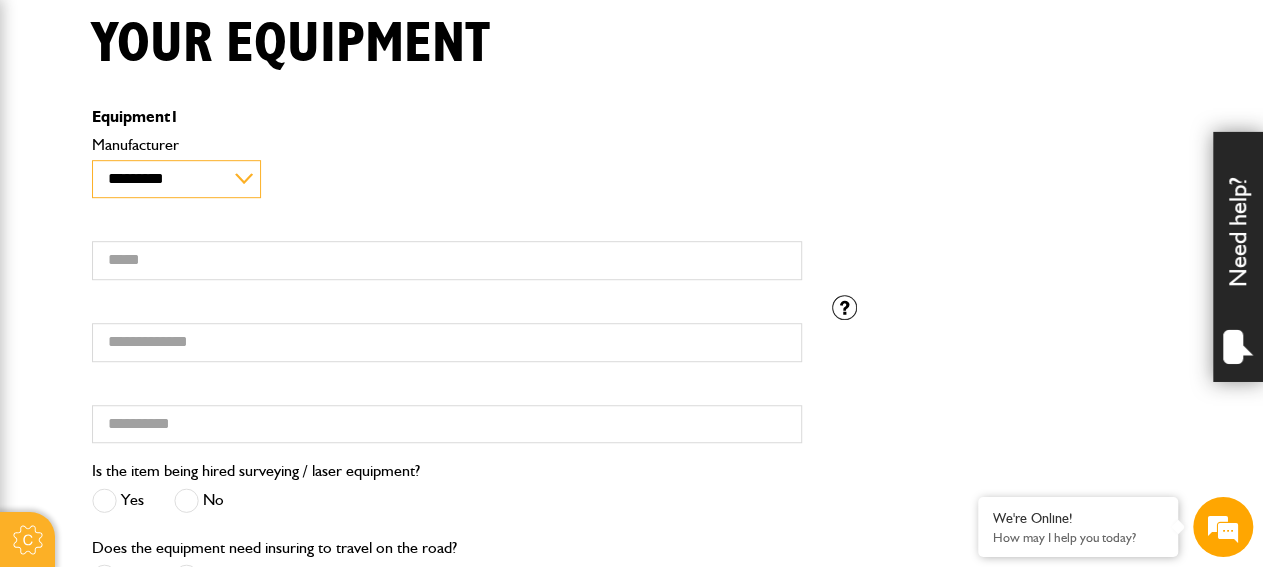 select on "**" 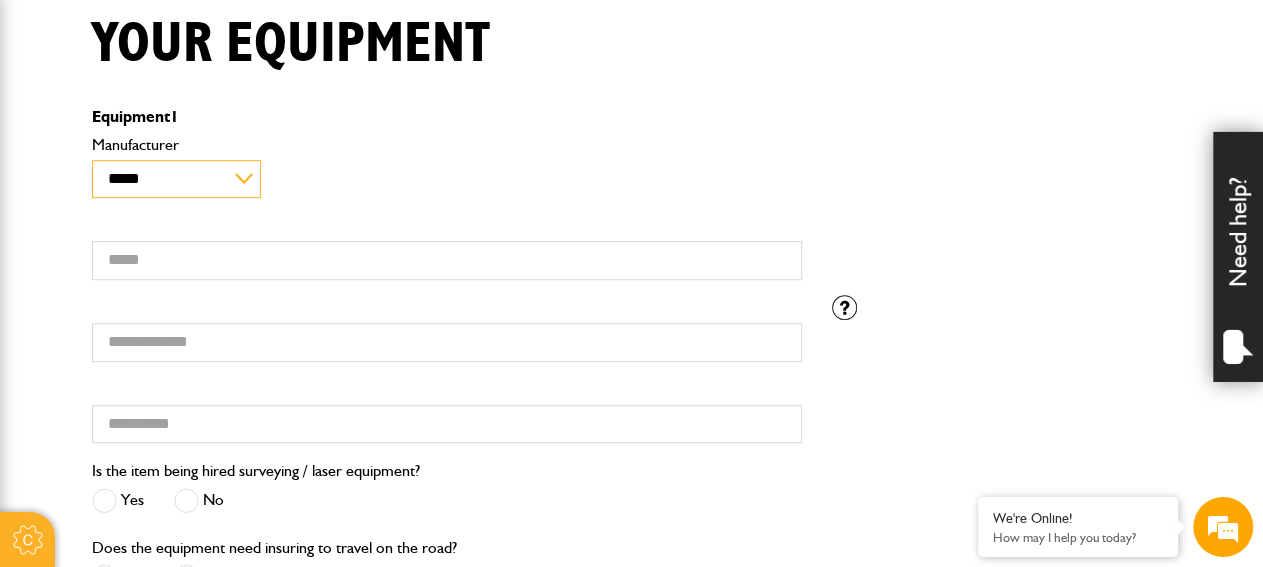 click on "*******" at bounding box center (0, 0) 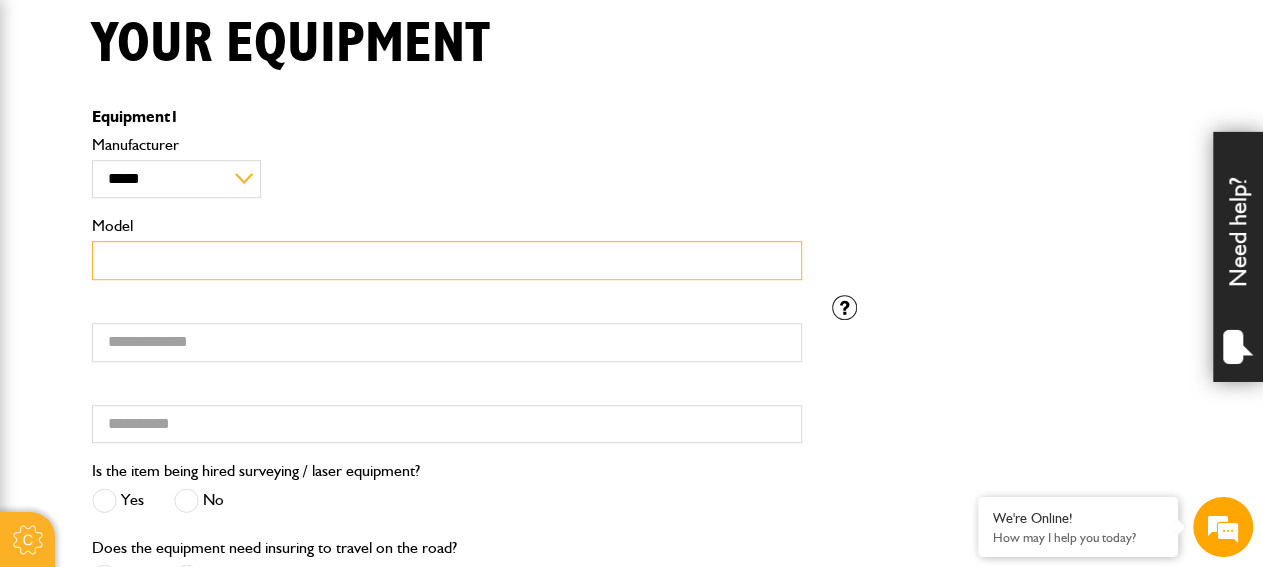 scroll, scrollTop: 0, scrollLeft: 0, axis: both 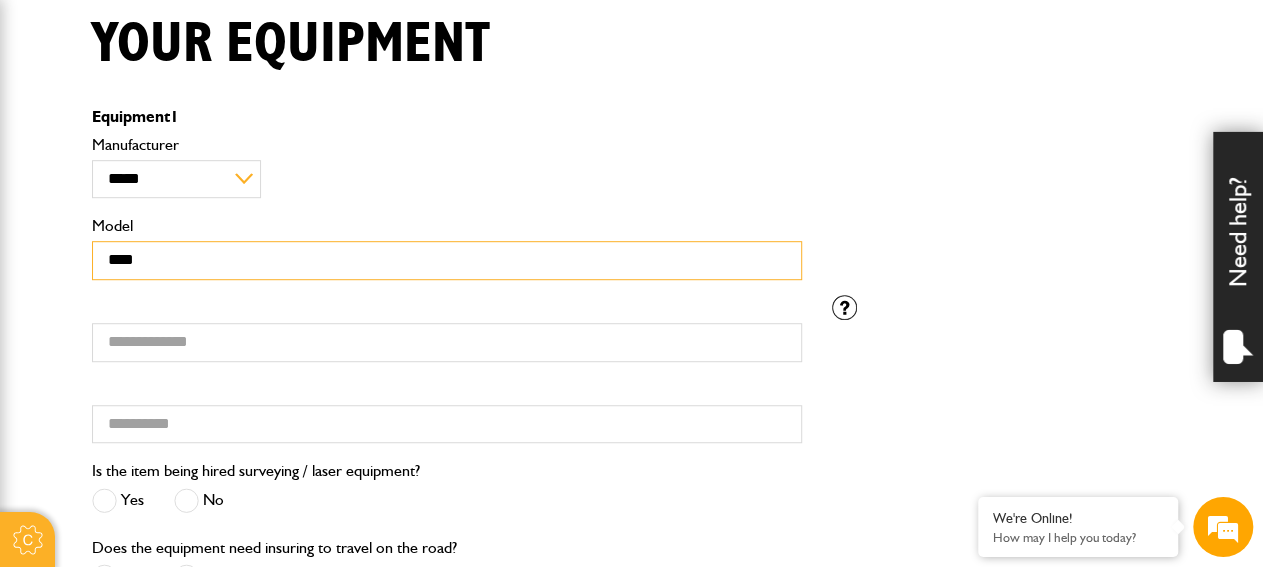 type on "****" 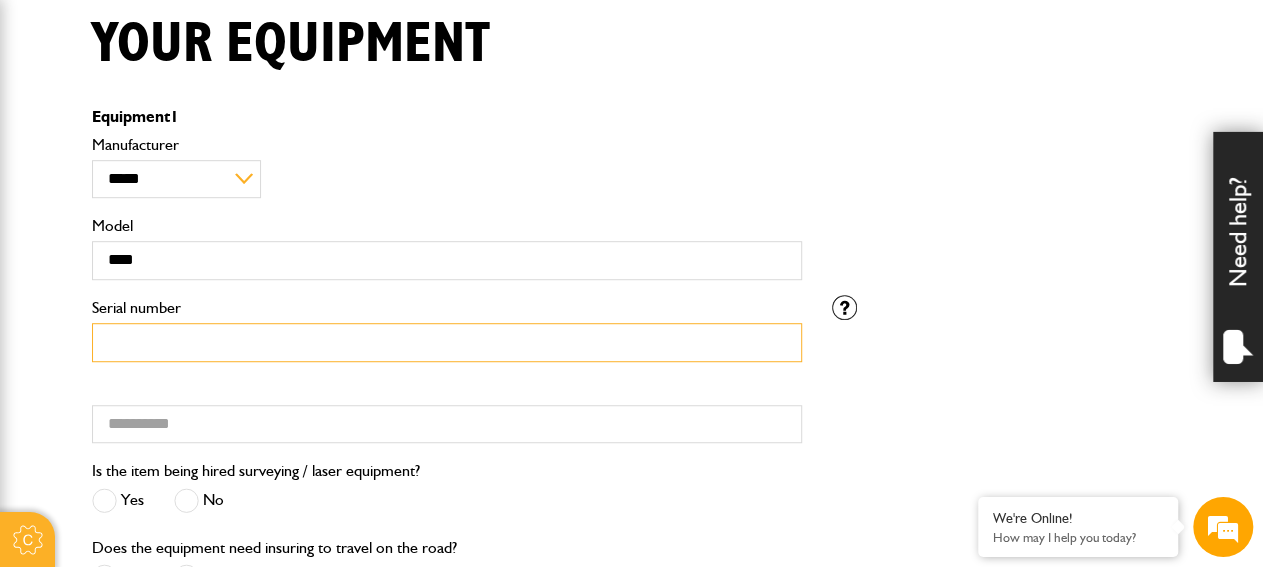 click on "Serial number" at bounding box center (447, 342) 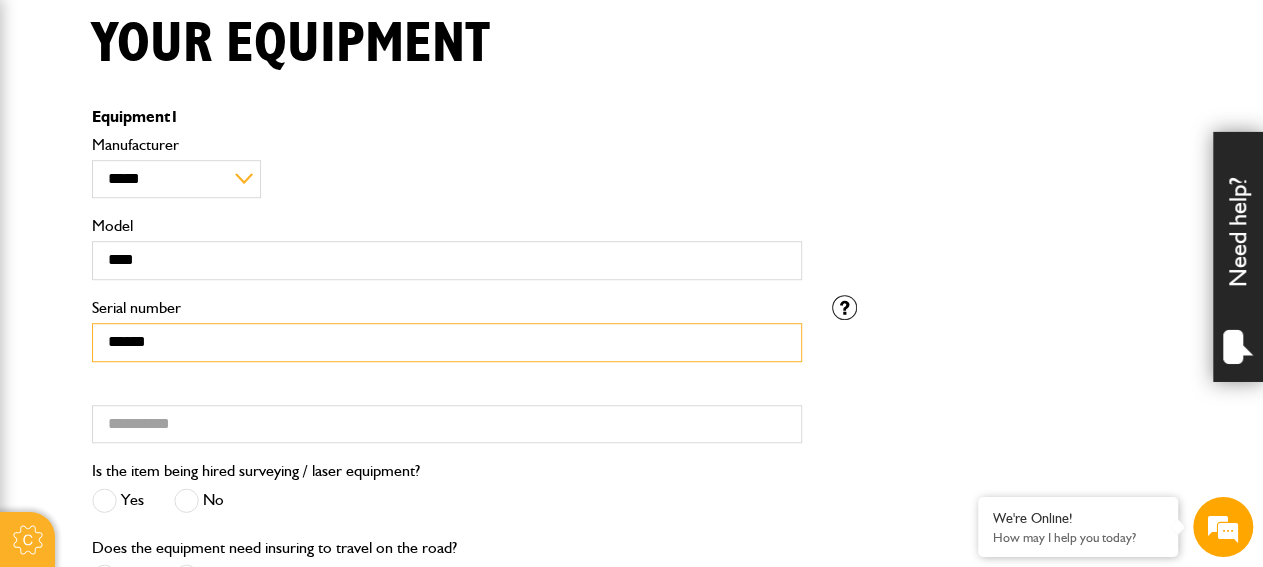type on "******" 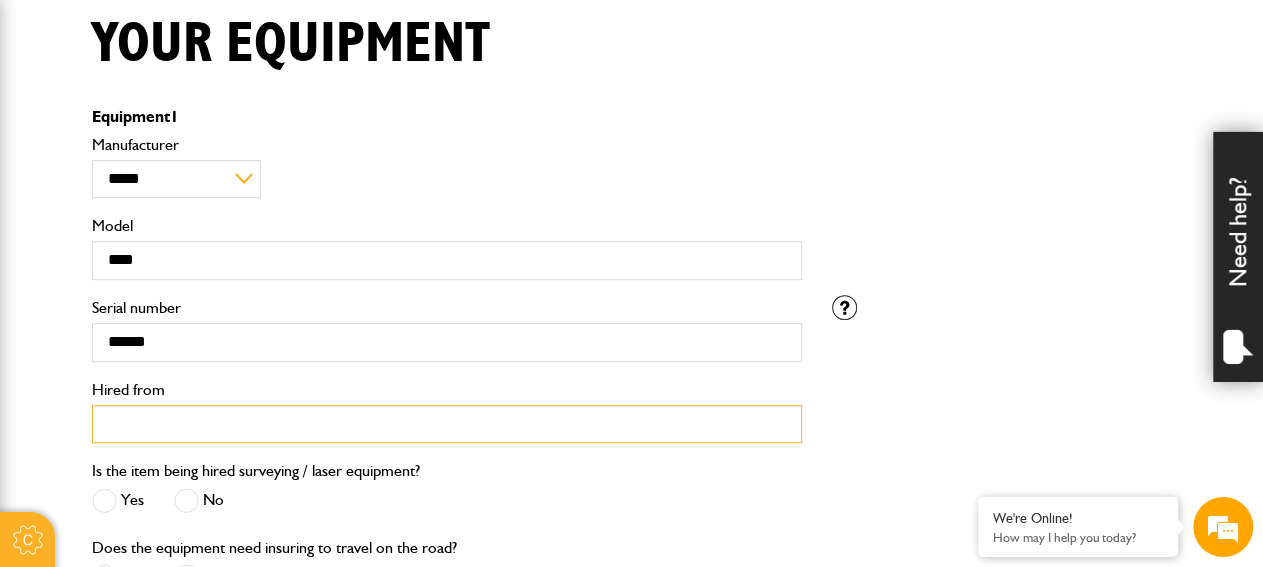 click on "Hired from" at bounding box center [447, 424] 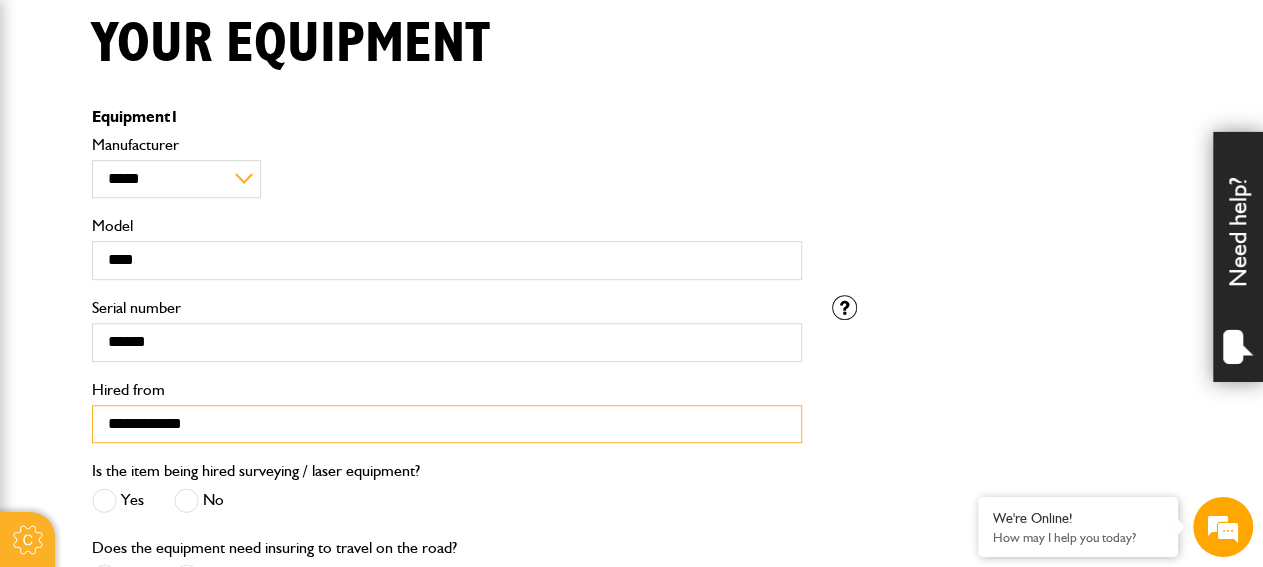 type on "**********" 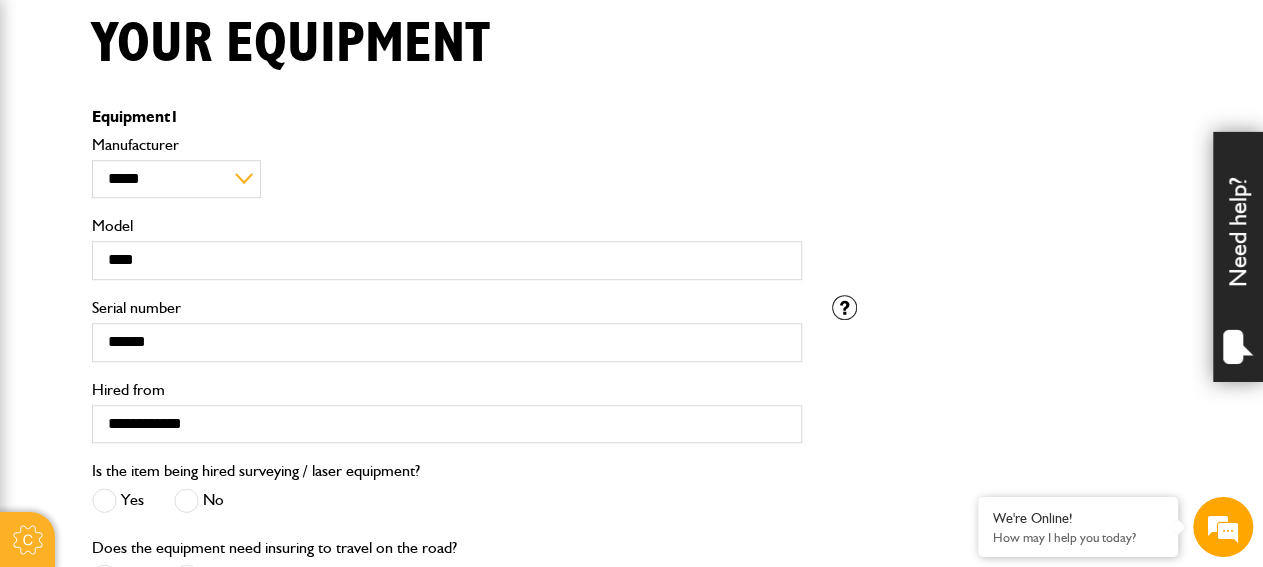 click at bounding box center [186, 500] 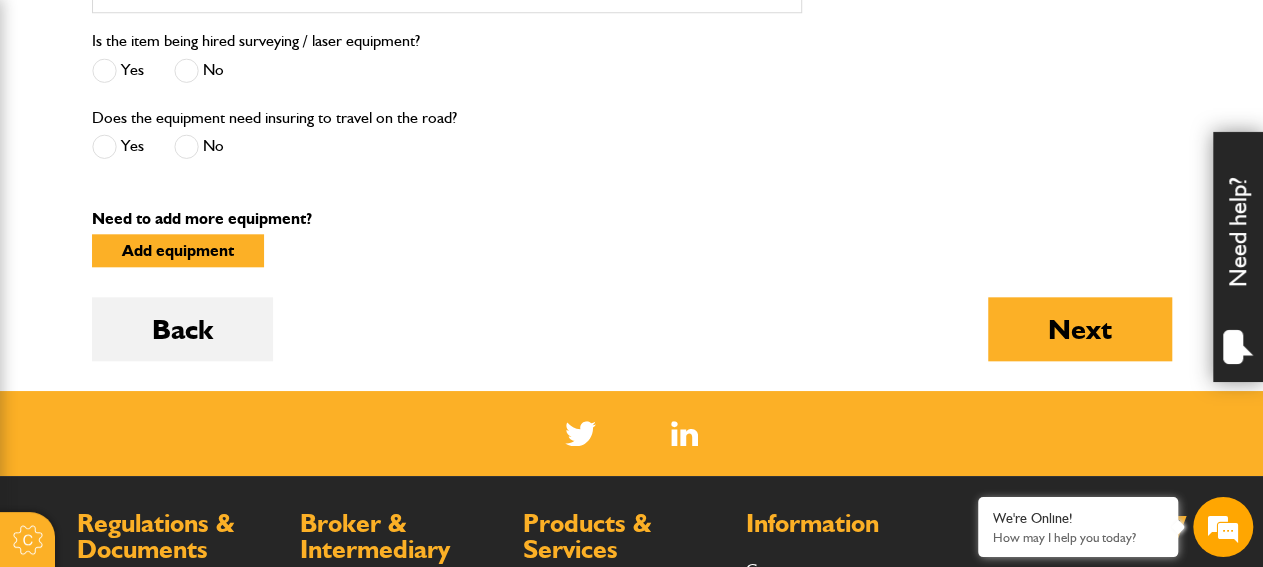 scroll, scrollTop: 938, scrollLeft: 0, axis: vertical 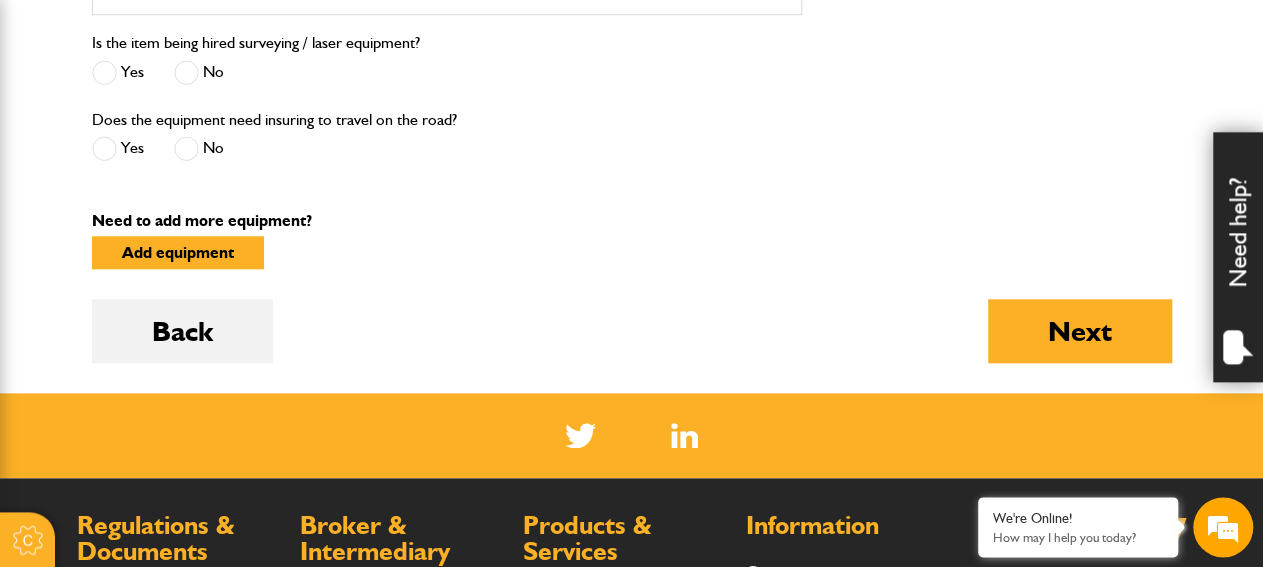 click at bounding box center [186, 148] 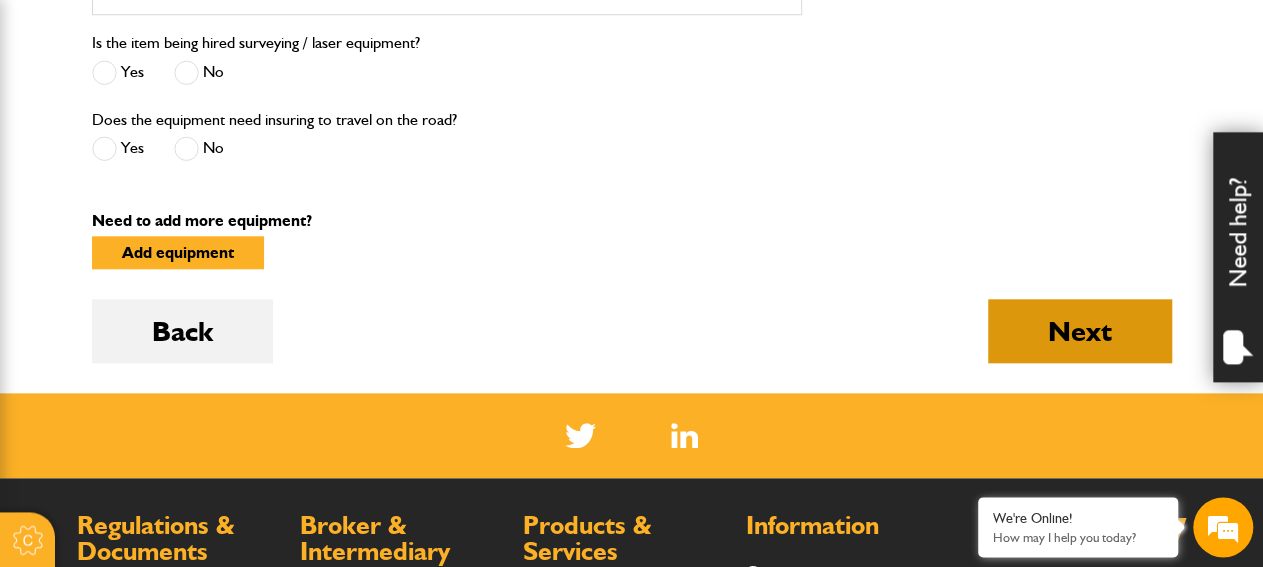 click on "Next" at bounding box center (1080, 331) 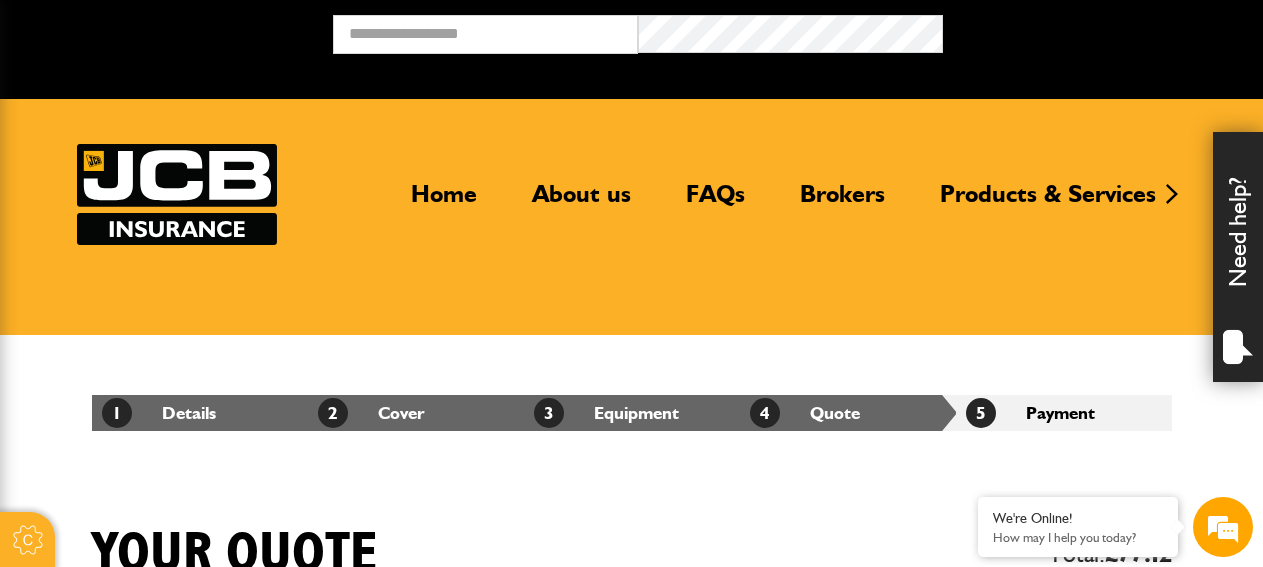 scroll, scrollTop: 0, scrollLeft: 0, axis: both 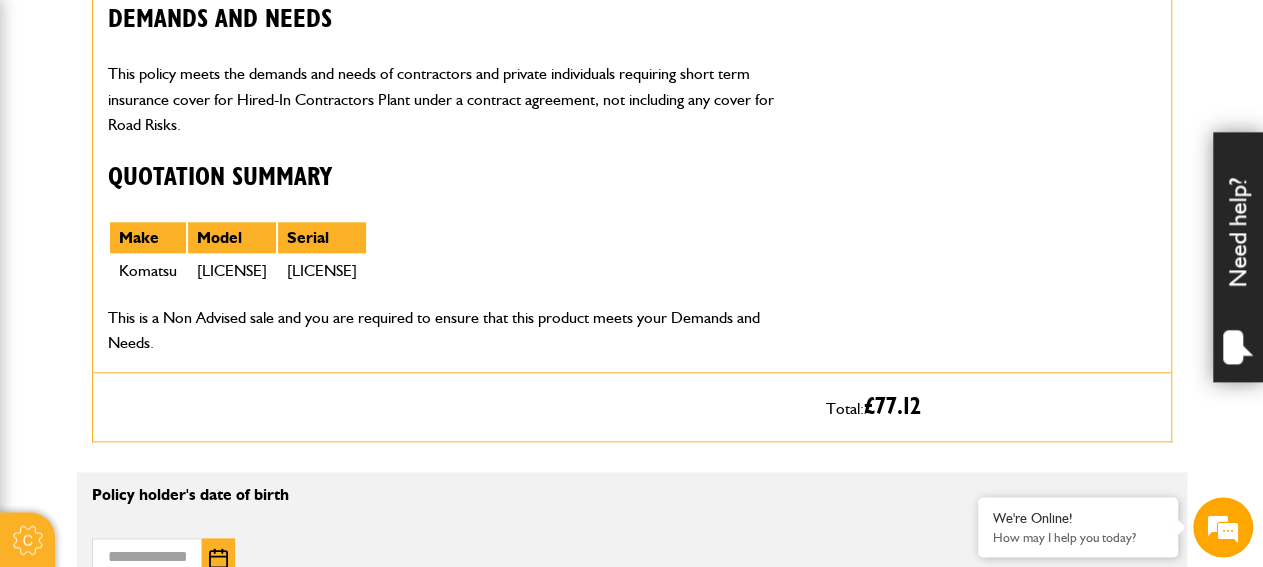 click on "Cookie Options You can control which cookies we use with the form below. Please see our  cookie policy  for more information. Allow all Essential These cookies are needed for essential functions. They can't be switched off and they don't store any of your information. Analytics These cookies gather anonymous usage information and they don't store any of your information. Switching off these cookies will mean we can't gather information to improve your experience of using our site. Functional These cookies enable basic functionality. Switching off these cookies will mean that areas of our website can't work properly. Advertising These cookies help us to learn what you're interested in so we can show you relevant adverts. Switching off these cookies will mean we can't show you any personalised adverts. Personalisation These cookies help us to learn what you're interested in so we can show you relevant content while you use our site. Save preferences
Broker Login" at bounding box center [631, 1038] 